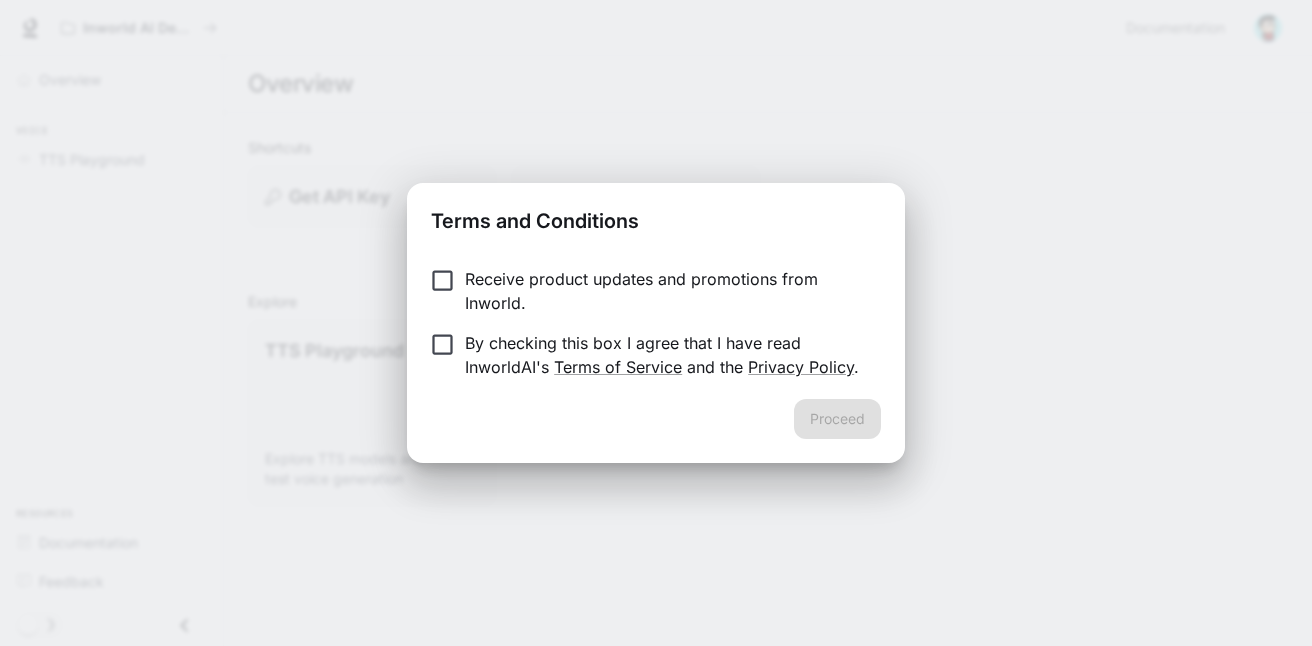 scroll, scrollTop: 0, scrollLeft: 0, axis: both 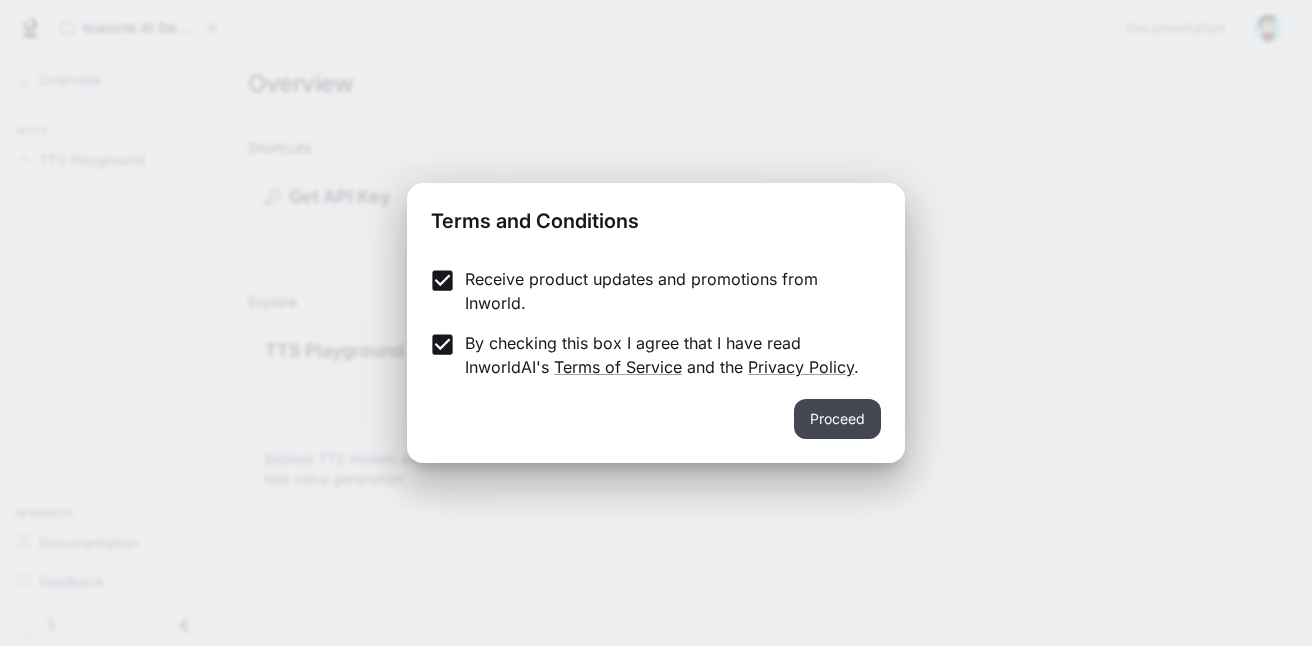 click on "Proceed" at bounding box center [837, 419] 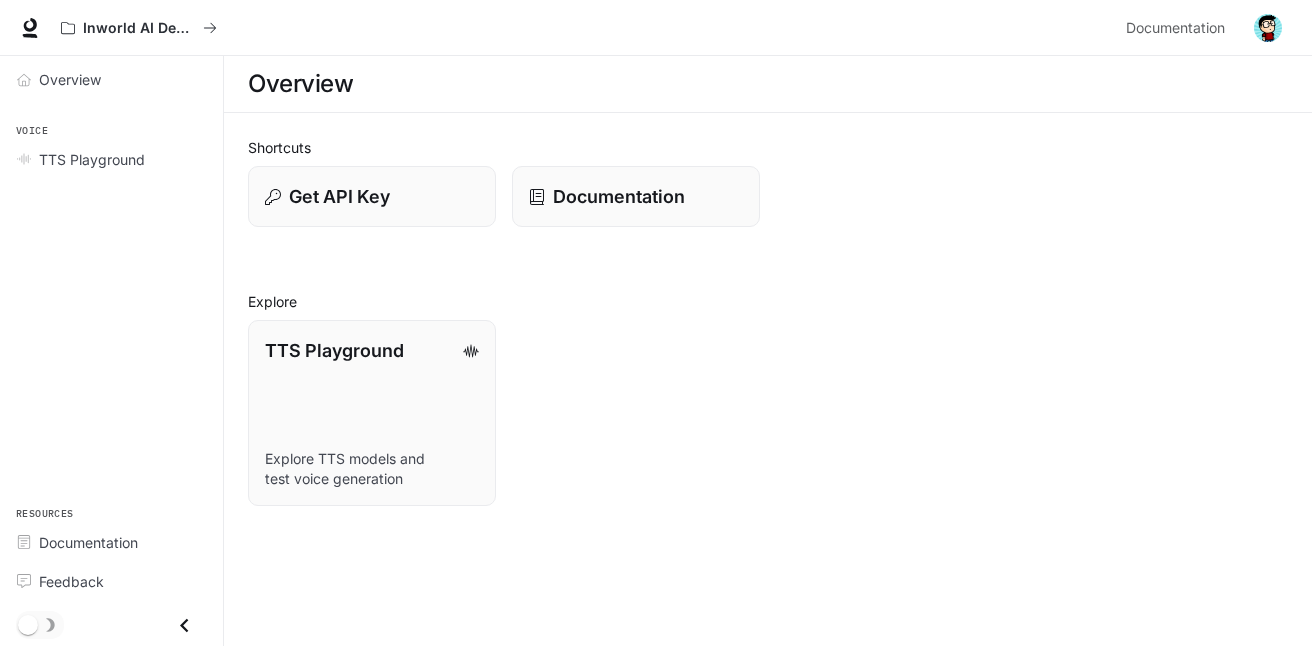 click at bounding box center (1268, 28) 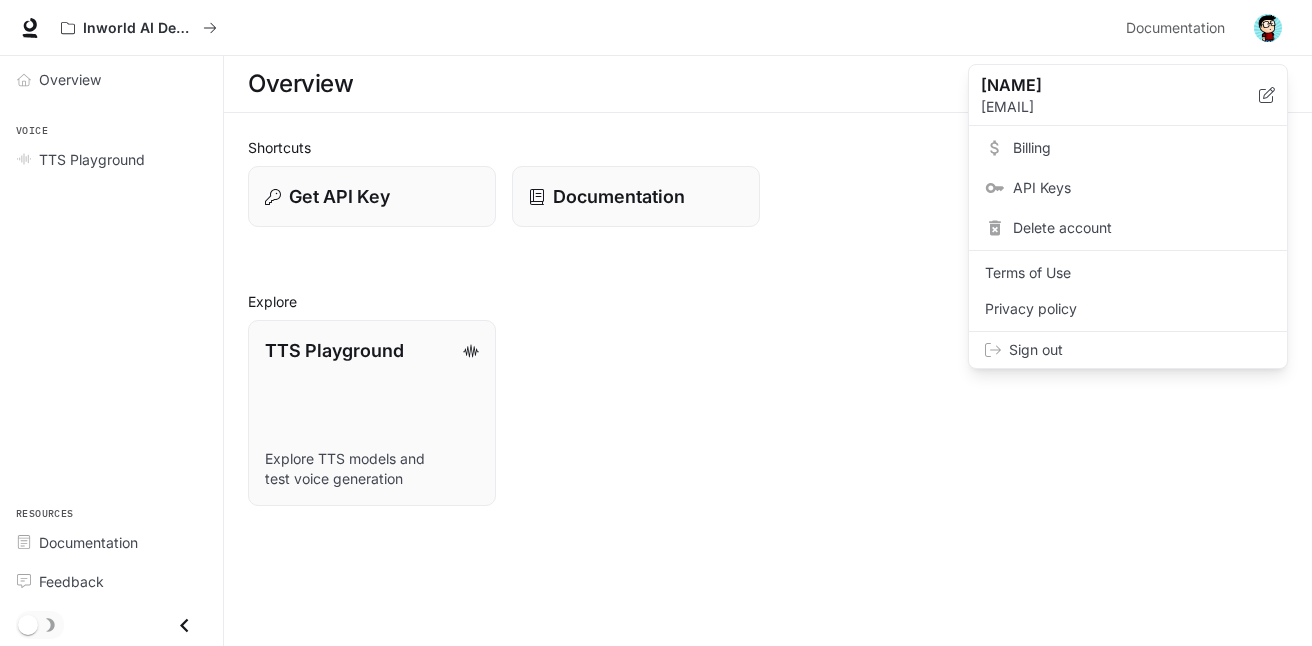 click on "Billing" at bounding box center [1142, 148] 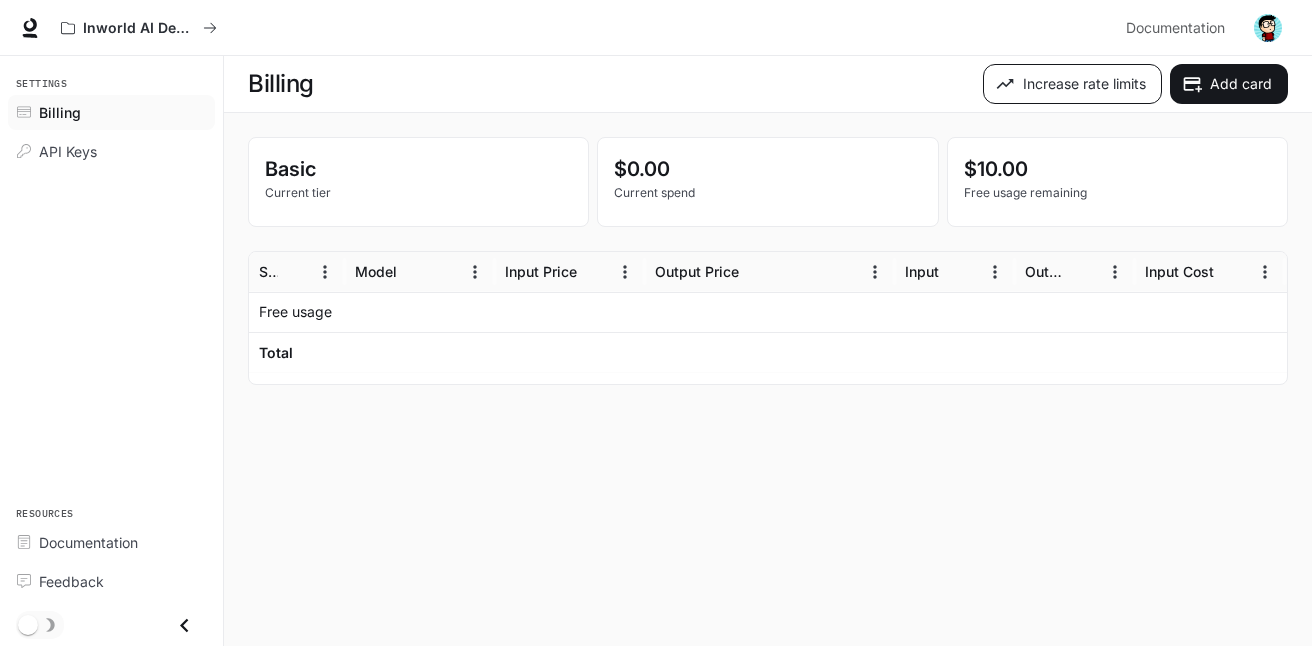 click on "Increase rate limits" at bounding box center [1072, 84] 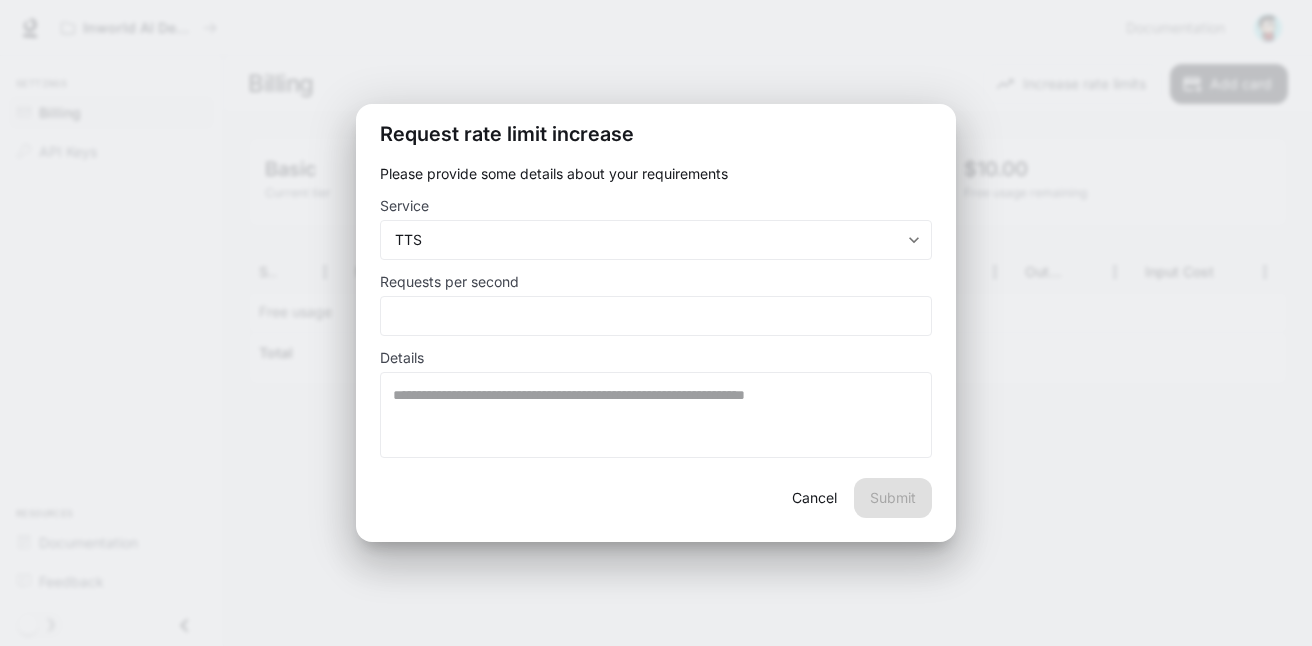 click on "Cancel" at bounding box center (814, 498) 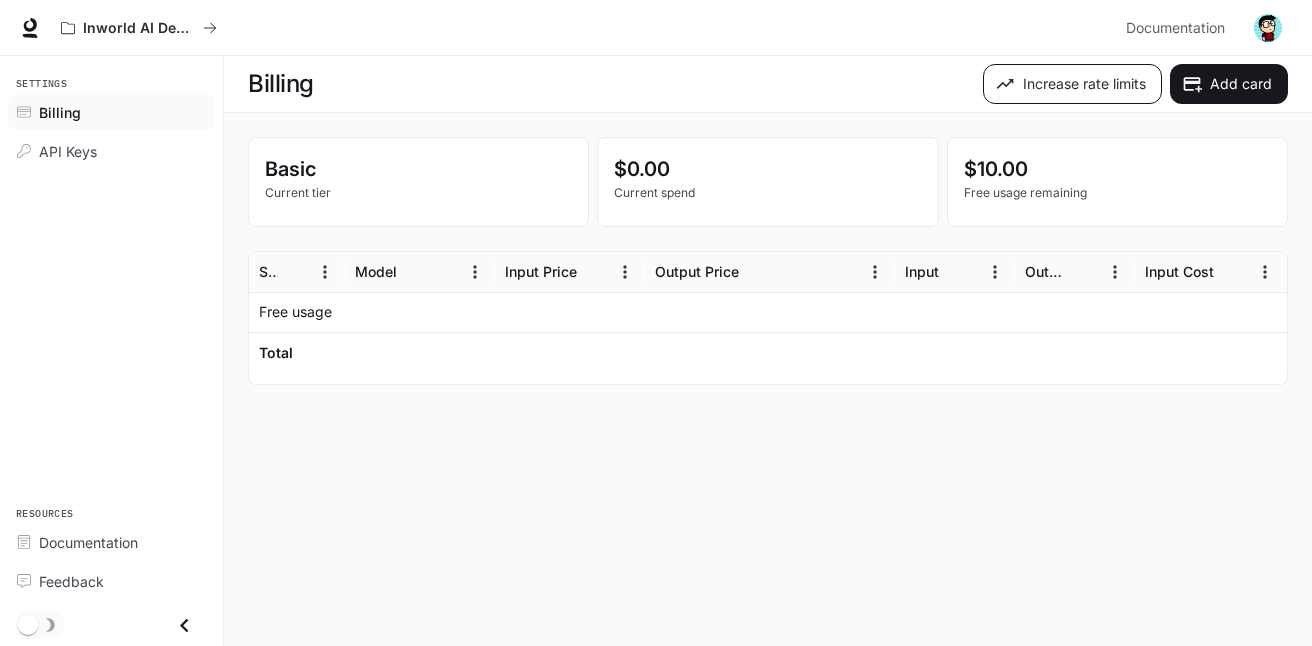 click on "Increase rate limits" at bounding box center [1072, 84] 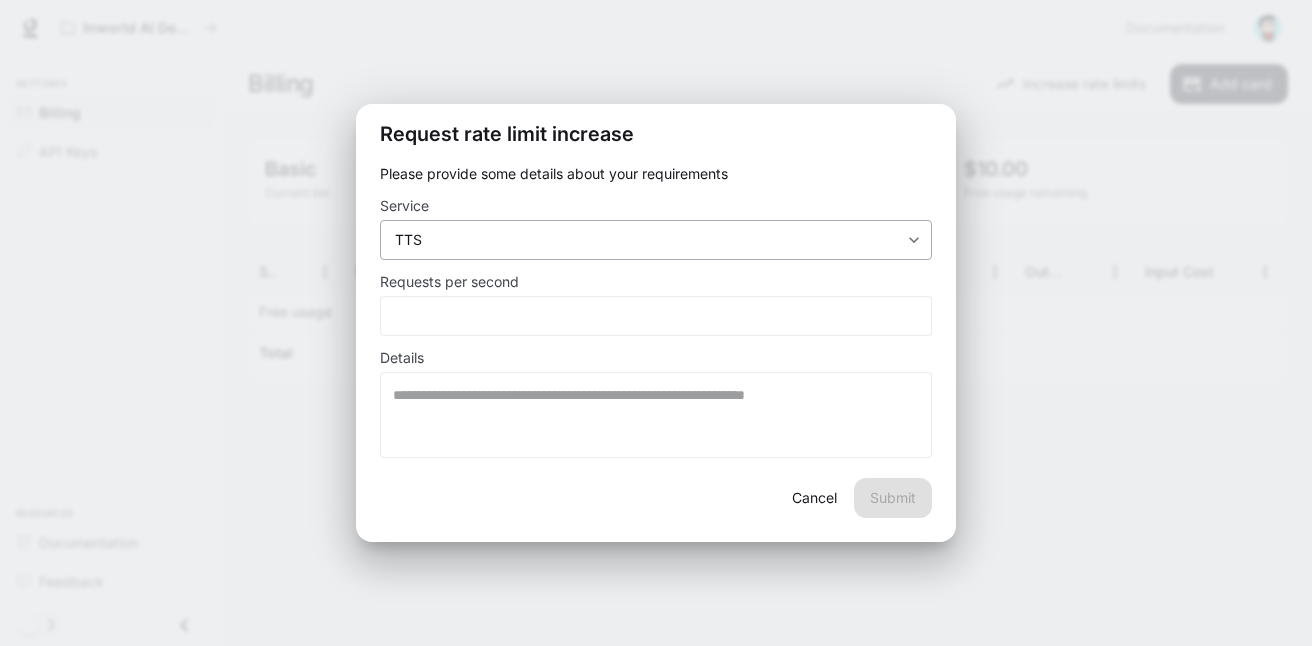 click on "Skip to main content Inworld AI Demos Documentation Documentation Portal Settings Billing API Keys Resources Documentation Feedback Billing Increase rate limits Add card Basic Current tier $0.00 Current spend $10.00 Free usage remaining Service Model Input Price Output Price Input Output Input Cost Output Cost Total Cost Free usage -$10.00 Total $0.00 Rows per page: 100 *** 1–2 of 2
Request rate limit increase Please provide some details about your requirements Service TTS *** ​ Requests per second * ​ Details * ​ Cancel Submit" at bounding box center (656, 323) 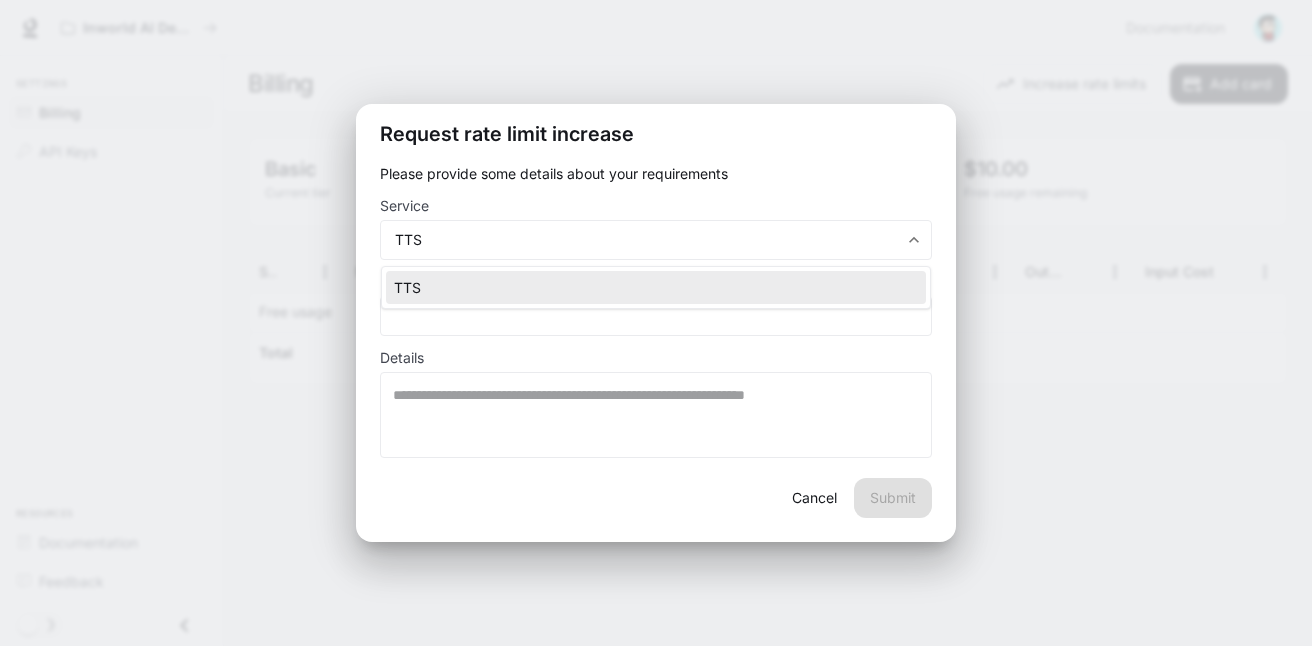 click on "TTS" at bounding box center (656, 287) 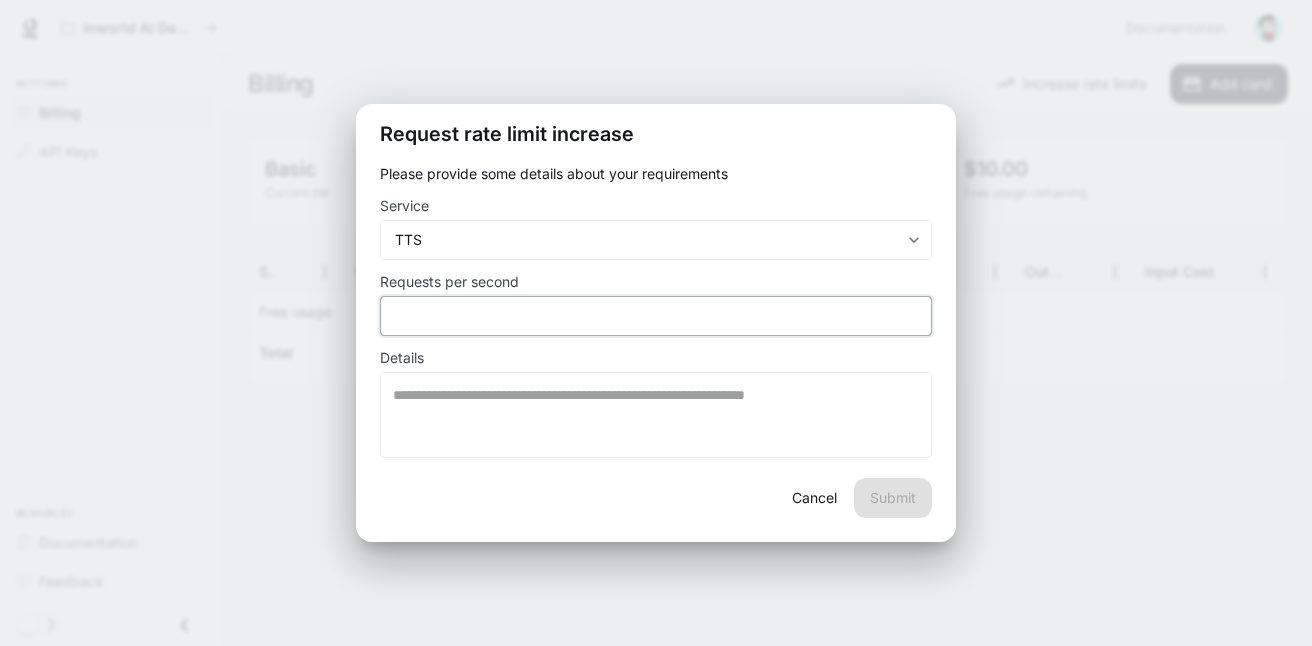 click on "*" at bounding box center (656, 316) 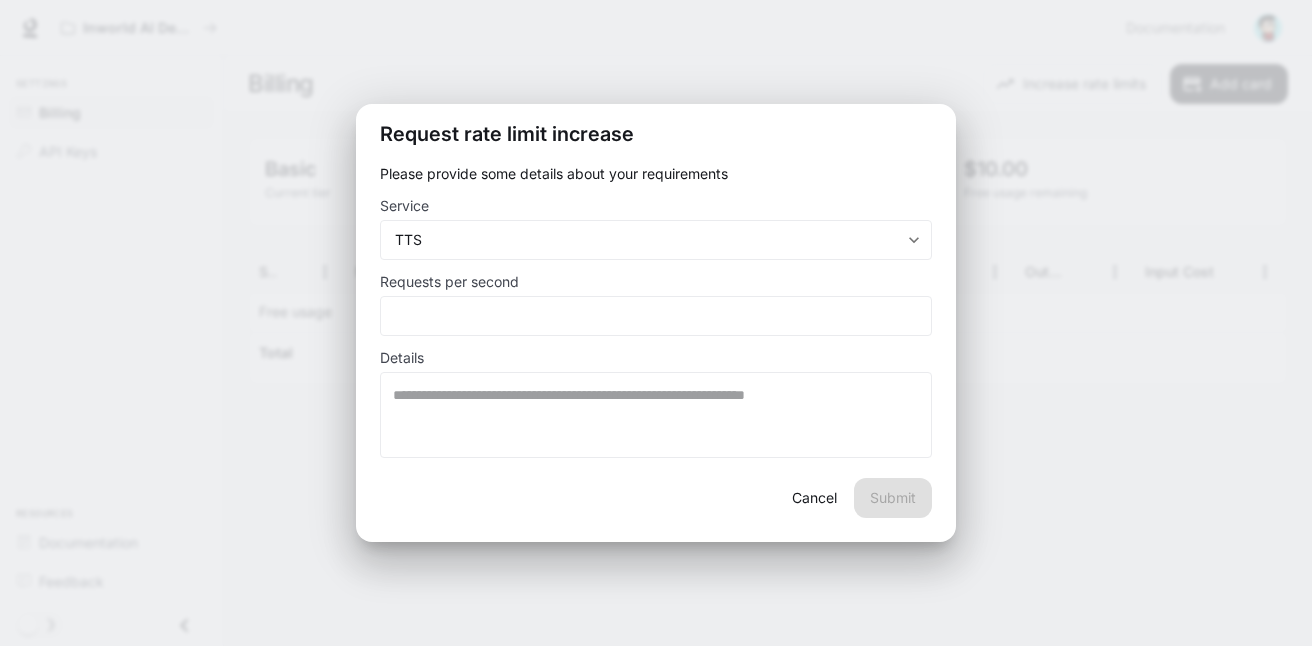 click on "Cancel" at bounding box center (814, 498) 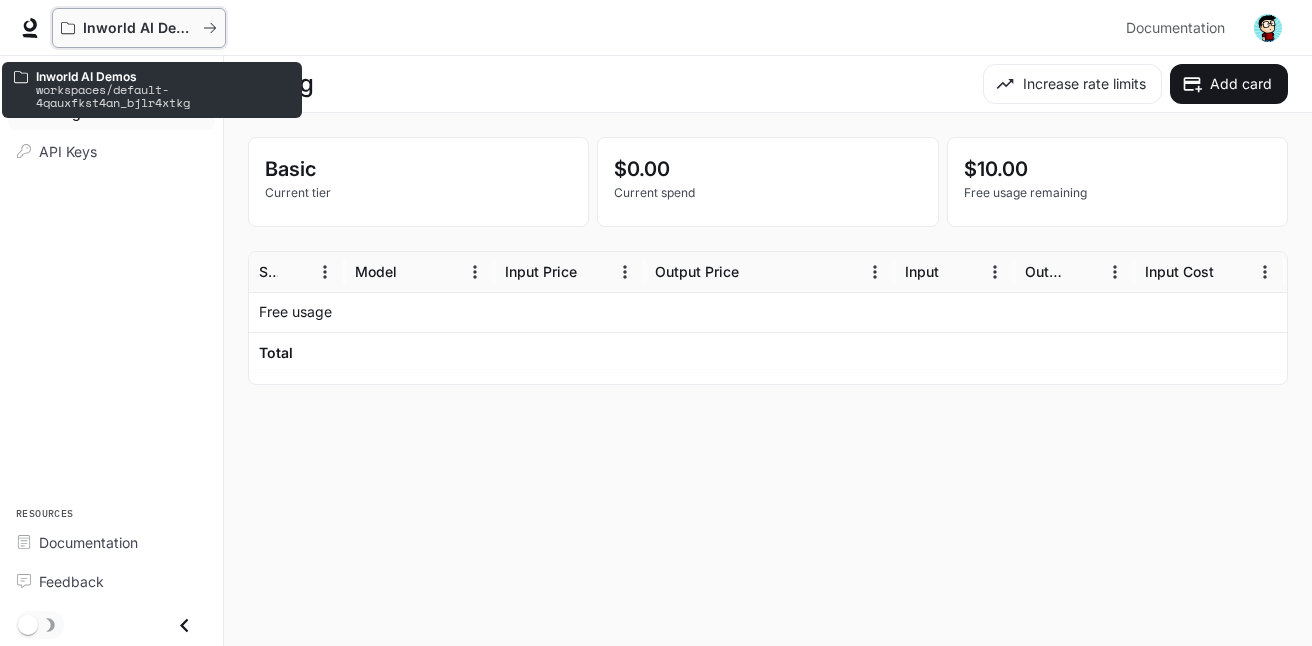 click on "Inworld AI Demos" at bounding box center (139, 28) 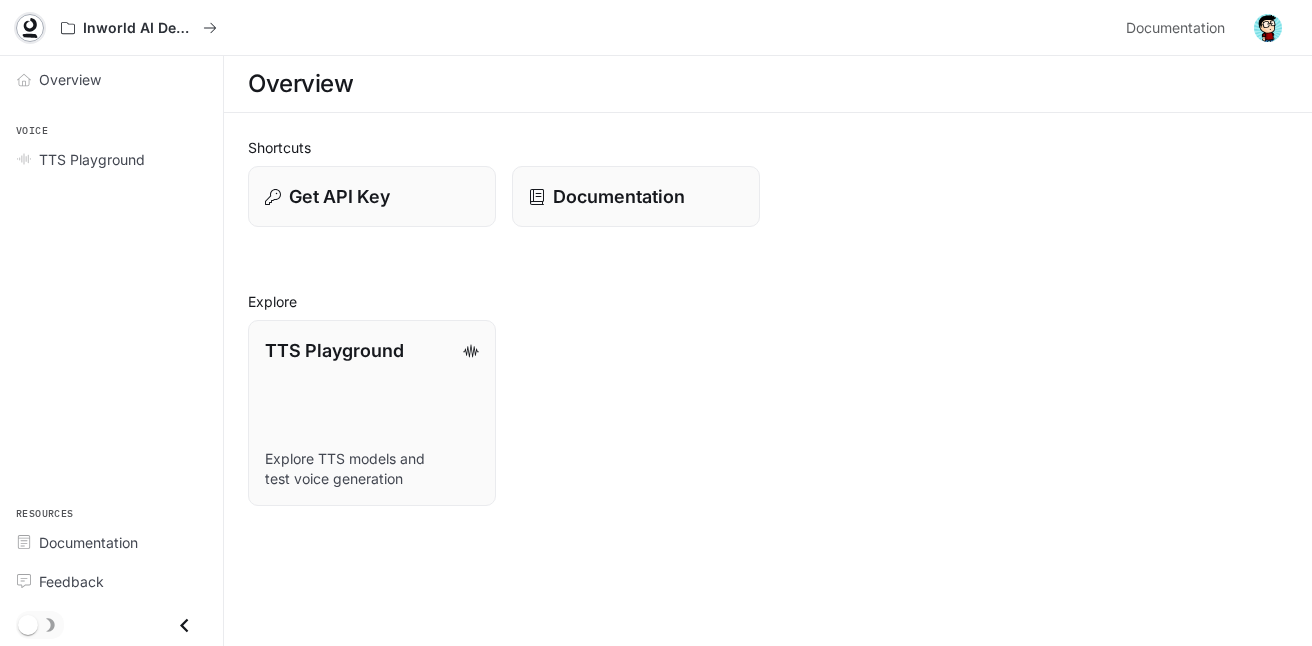 click at bounding box center (30, 25) 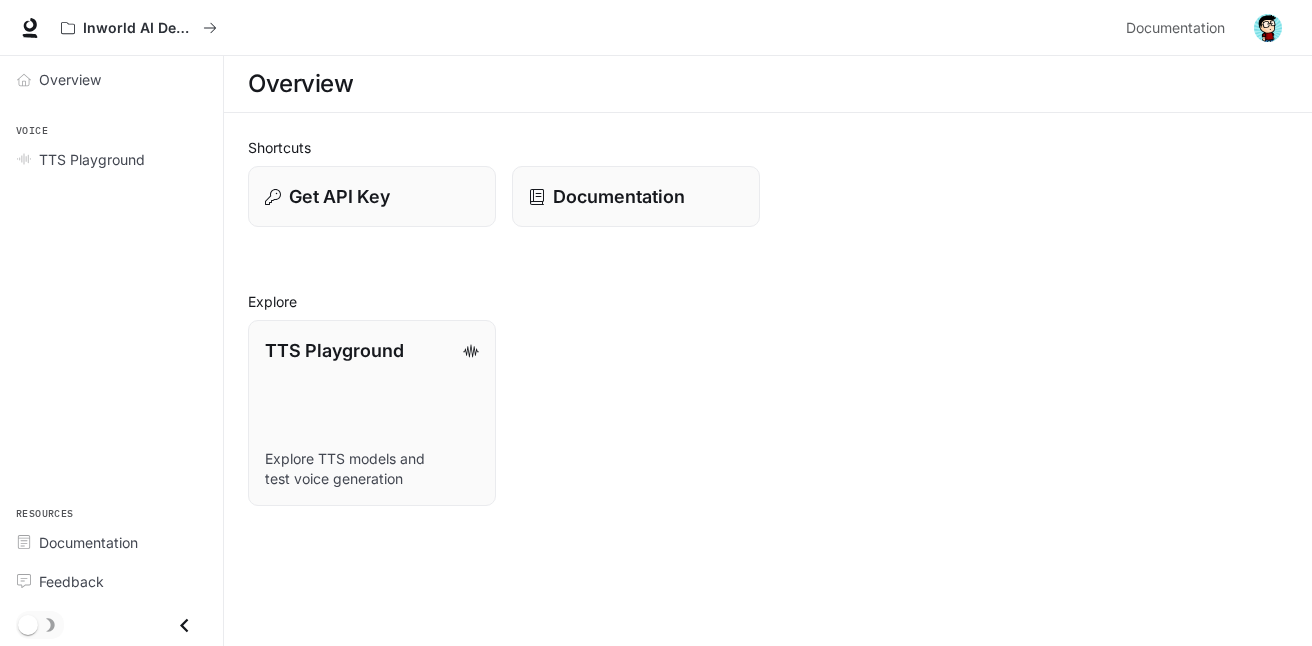 scroll, scrollTop: 0, scrollLeft: 0, axis: both 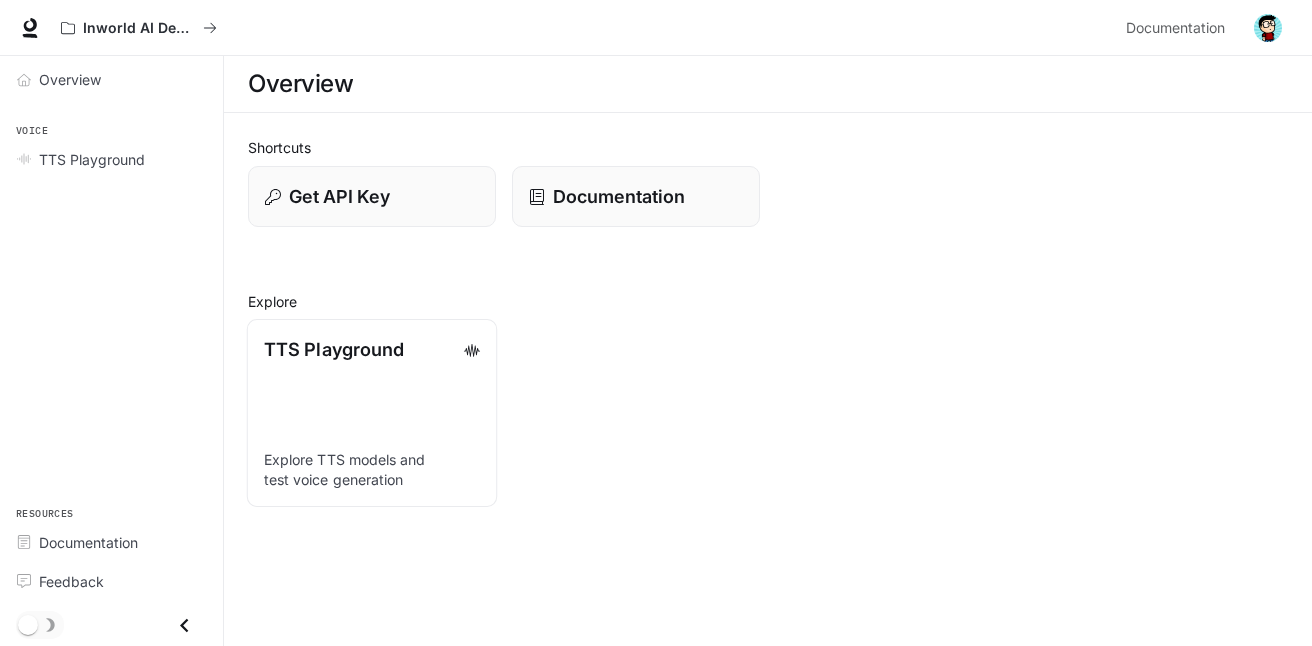click on "TTS Playground" at bounding box center (334, 349) 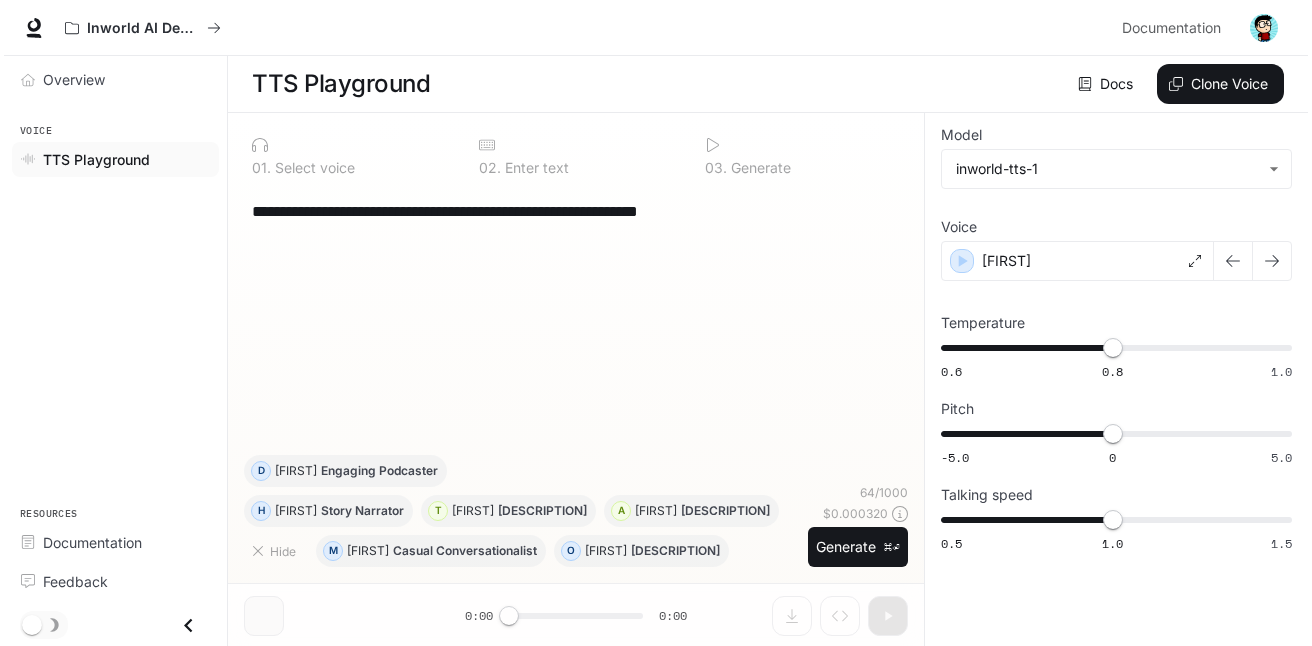 scroll, scrollTop: 1, scrollLeft: 0, axis: vertical 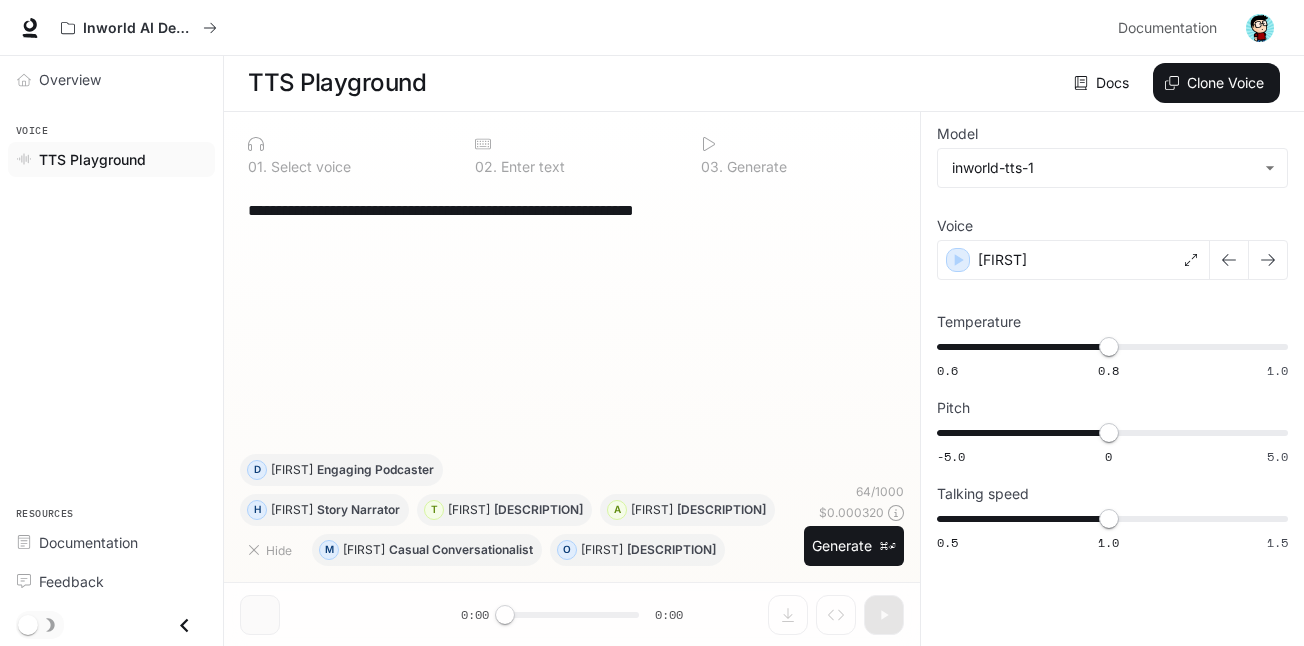 click at bounding box center (1260, 28) 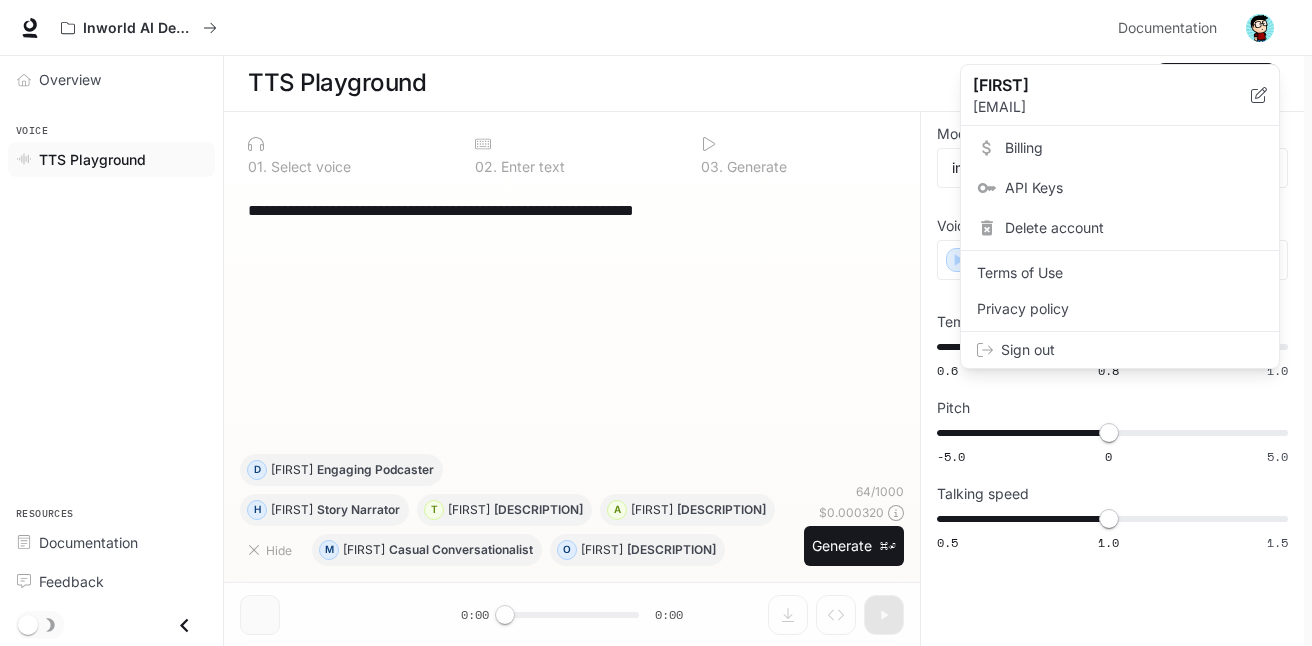 click on "Billing" at bounding box center [1134, 148] 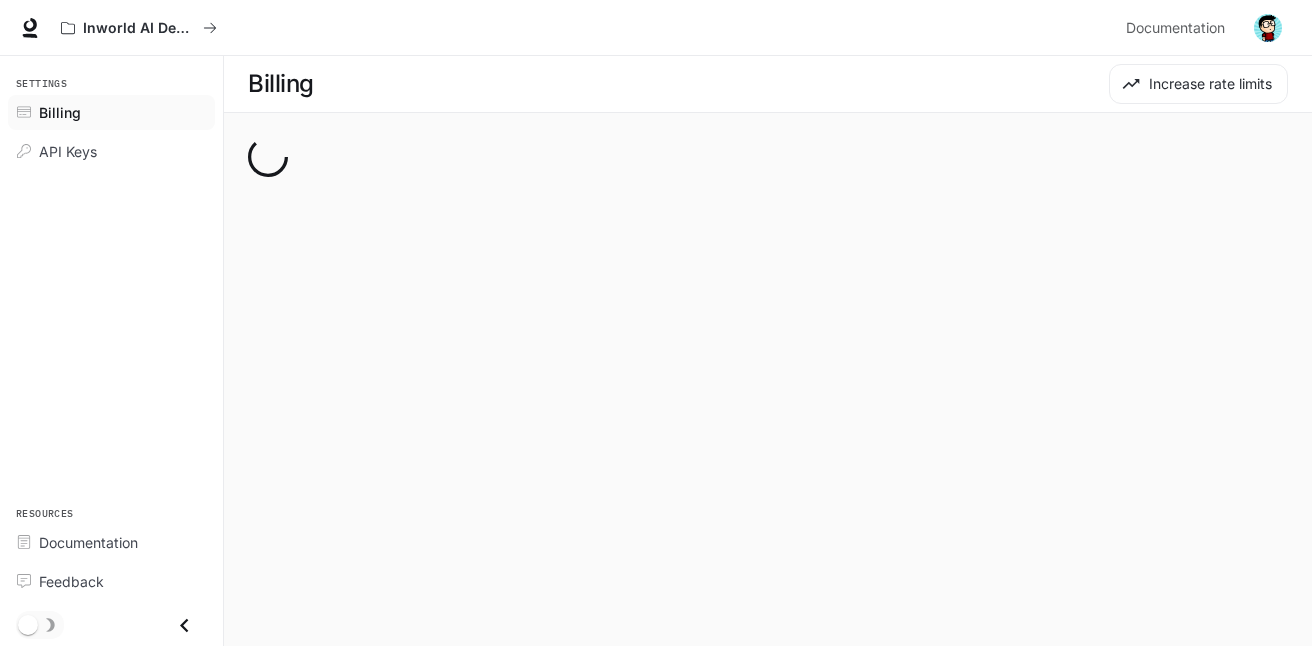 scroll, scrollTop: 0, scrollLeft: 0, axis: both 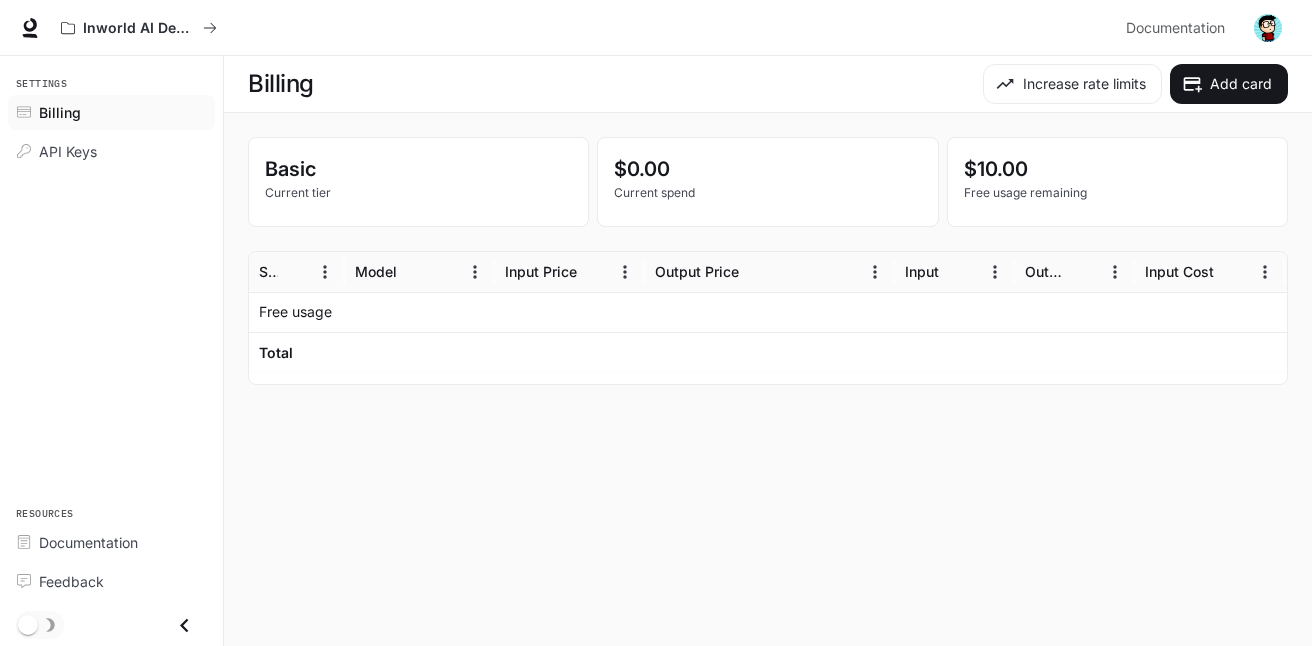 click on "Basic" at bounding box center (418, 169) 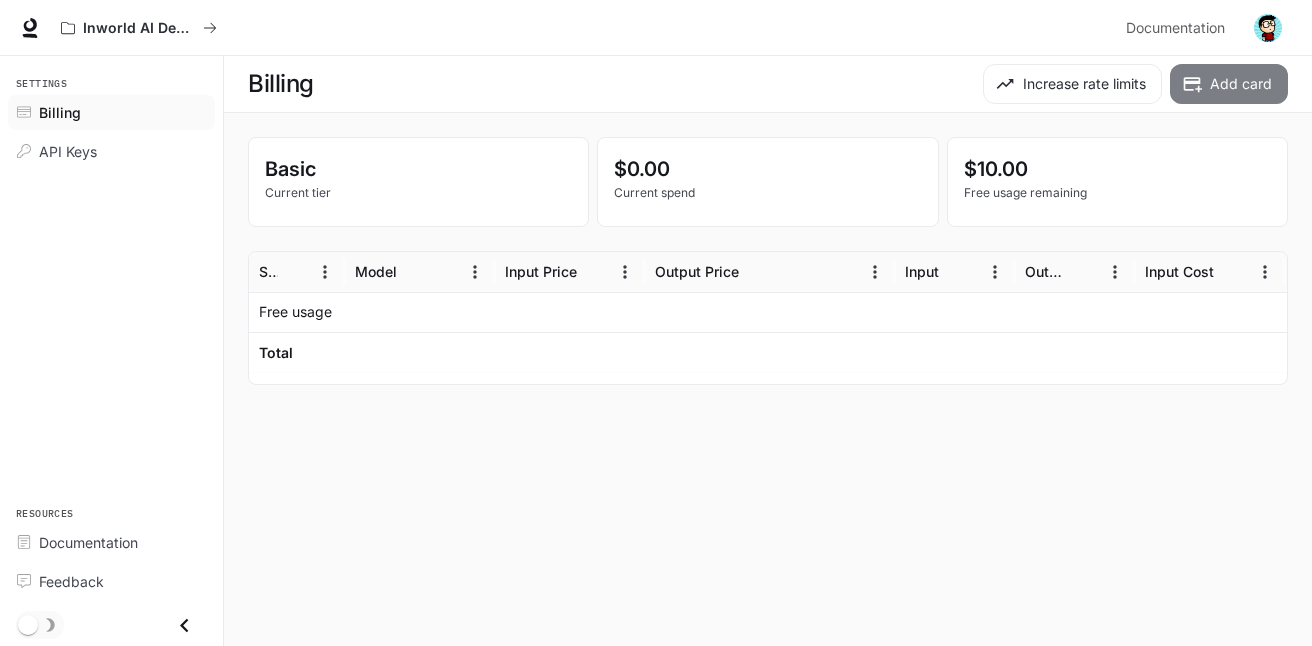 click on "Add card" at bounding box center (1229, 84) 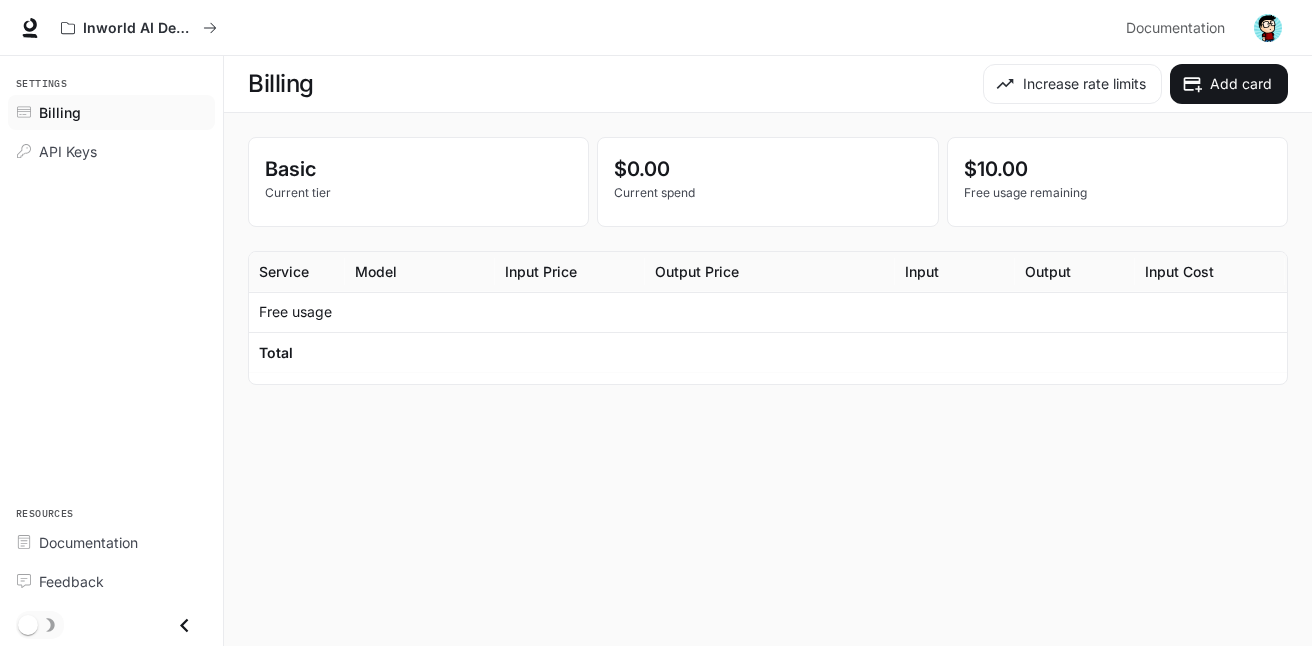 scroll, scrollTop: 0, scrollLeft: 0, axis: both 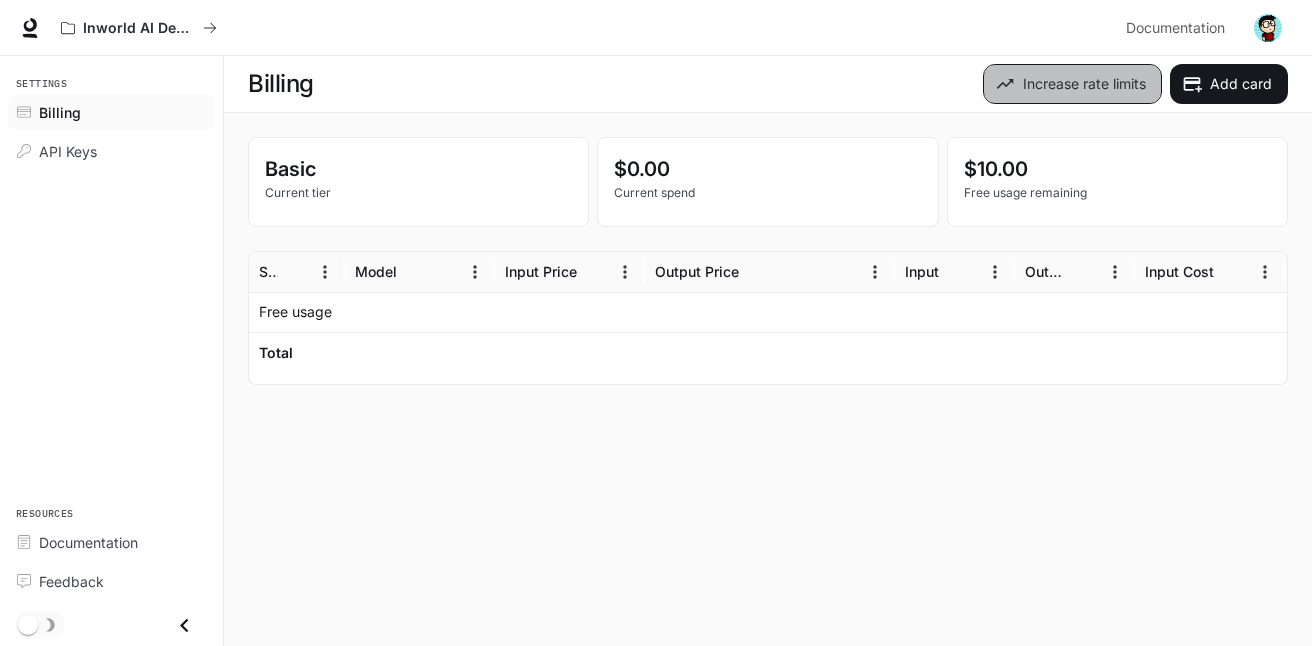 click on "Increase rate limits" at bounding box center (1072, 84) 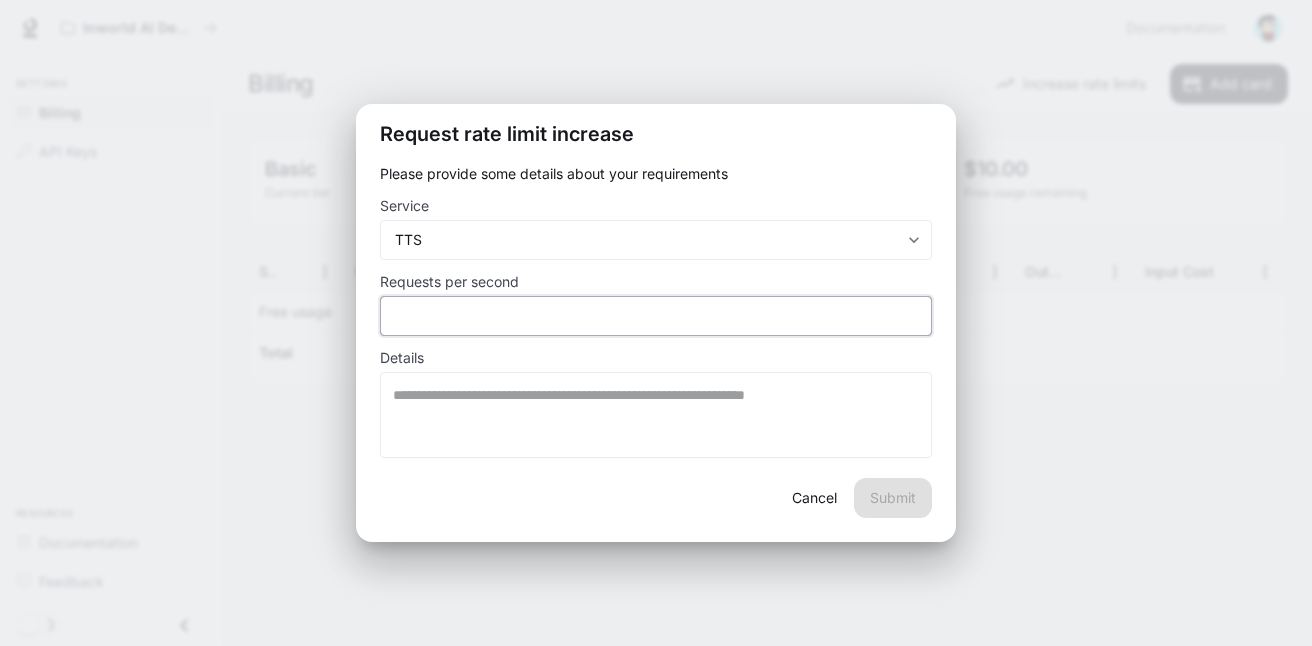 drag, startPoint x: 451, startPoint y: 311, endPoint x: 389, endPoint y: 311, distance: 62 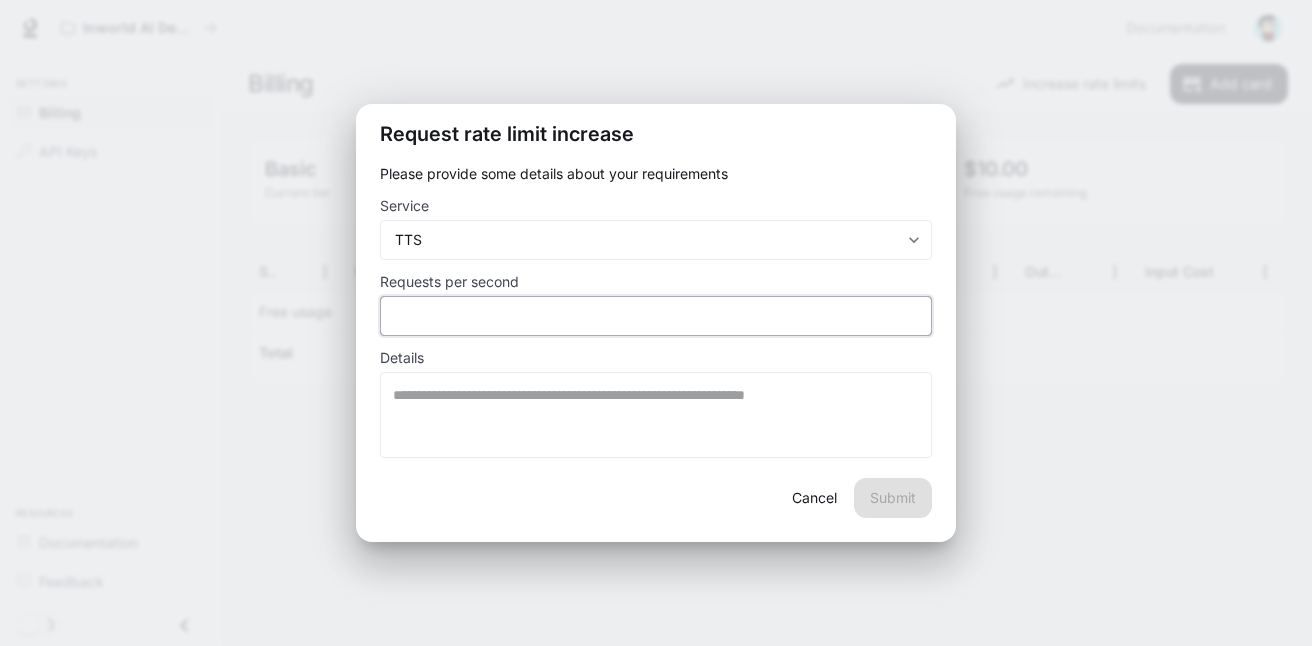 click on "*" at bounding box center [656, 316] 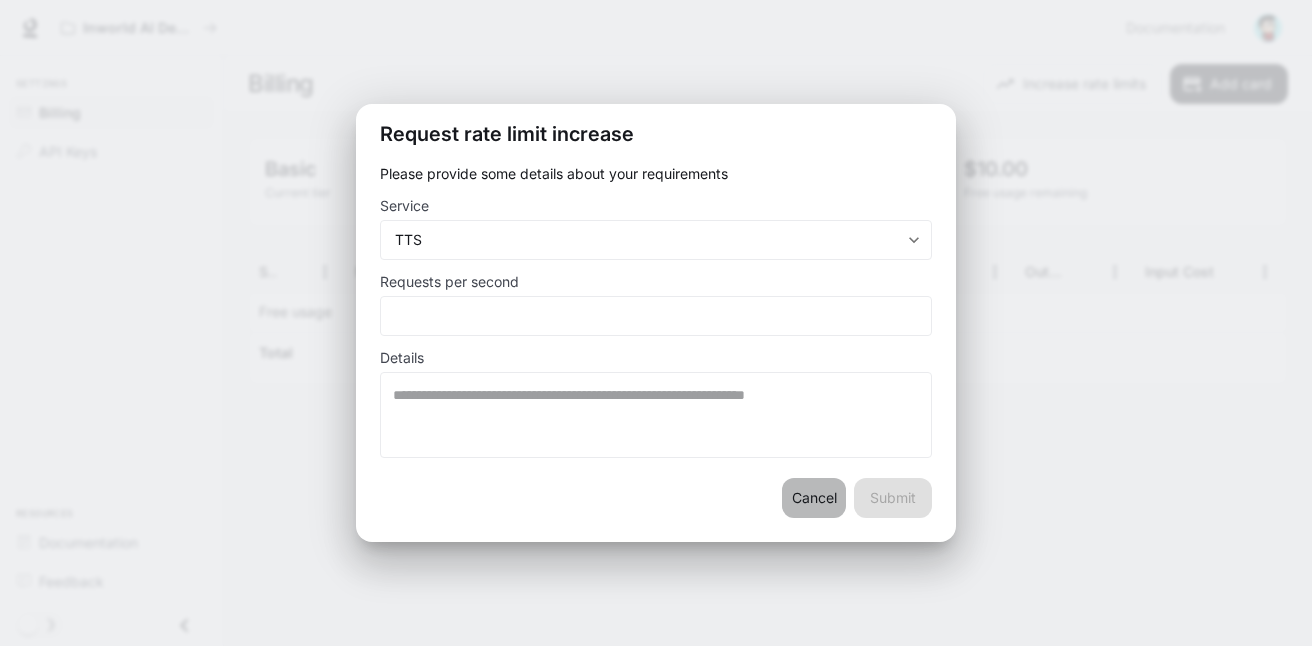 click on "Cancel" at bounding box center (814, 498) 